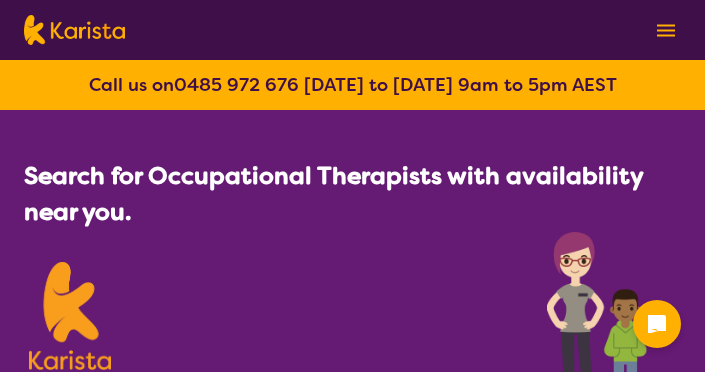 select on "[MEDICAL_DATA]" 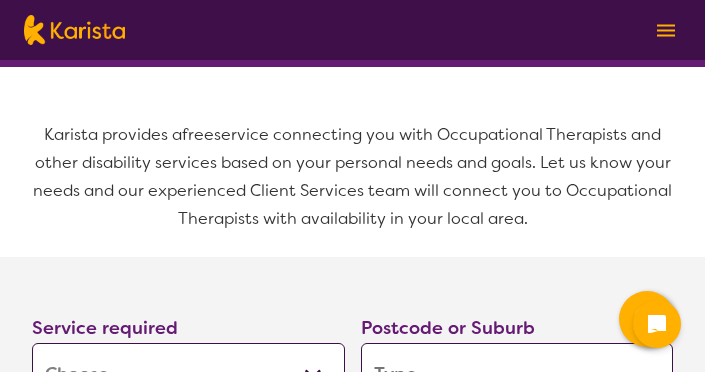 scroll, scrollTop: 358, scrollLeft: 0, axis: vertical 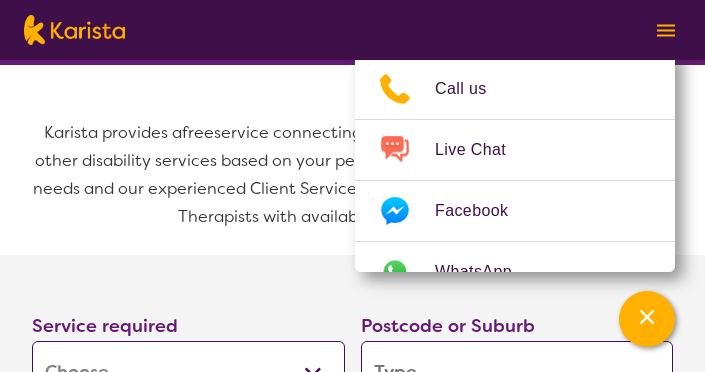 click on "Karista provides a  free  service connecting you with Occupational Therapists and other disability services based on your personal needs and goals. Let us know your needs and our experienced Client Services team will connect you to Occupational Therapists with availability in your local area." at bounding box center (352, 175) 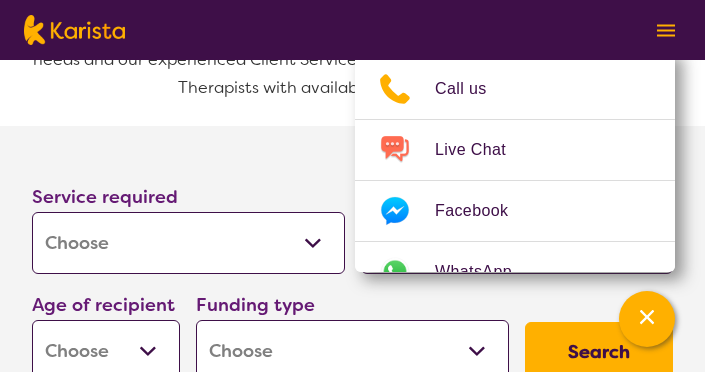 scroll, scrollTop: 489, scrollLeft: 0, axis: vertical 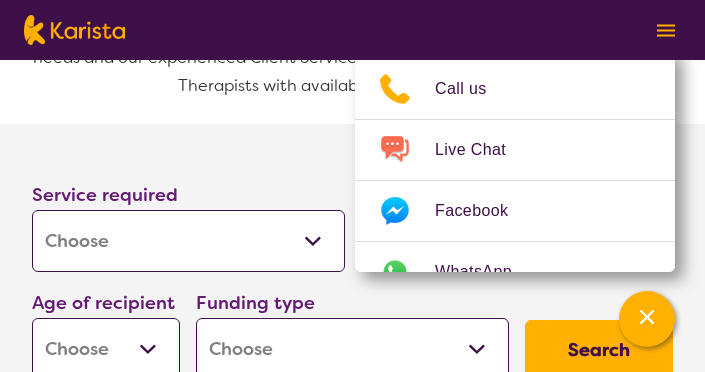 click on "Allied Health Assistant Assessment ([MEDICAL_DATA] or [MEDICAL_DATA]) Behaviour support Counselling Dietitian Domestic and home help Employment Support Exercise physiology Home Care Package Provider Key Worker NDIS Plan management NDIS Support Coordination Nursing services [MEDICAL_DATA] Personal care Physiotherapy [MEDICAL_DATA] Psychology Psychosocial Recovery Coach Respite [MEDICAL_DATA] Support worker Supported accommodation" at bounding box center [188, 241] 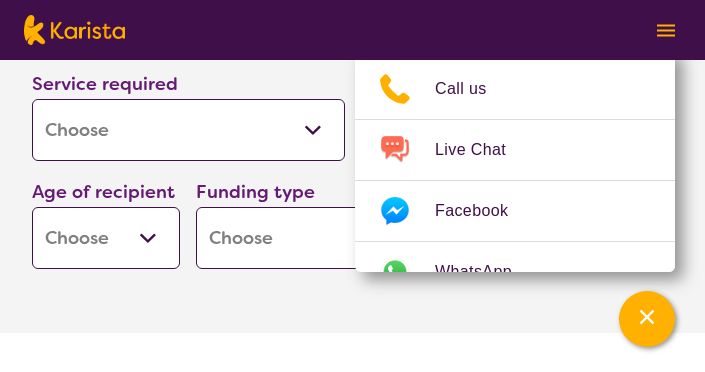 scroll, scrollTop: 610, scrollLeft: 0, axis: vertical 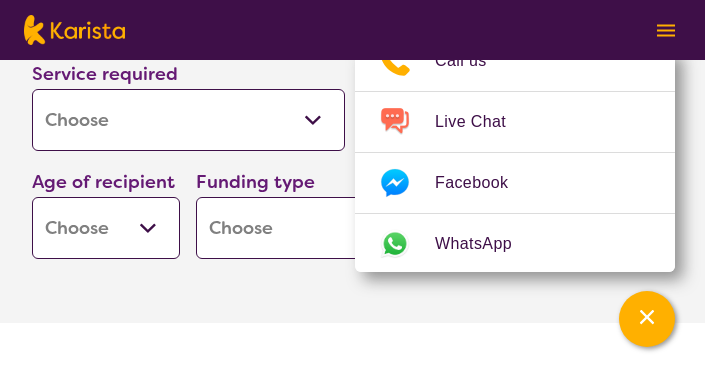 click on "Service required Allied Health Assistant Assessment ([MEDICAL_DATA] or [MEDICAL_DATA]) Behaviour support Counselling Dietitian Domestic and home help Employment Support Exercise physiology Home Care Package Provider Key Worker NDIS Plan management NDIS Support Coordination Nursing services [MEDICAL_DATA] Personal care Physiotherapy [MEDICAL_DATA] Psychology Psychosocial Recovery Coach Respite [MEDICAL_DATA] Support worker Supported accommodation Postcode or Suburb Age of recipient Early Childhood - 0 to 9 Child - 10 to 11 Adolescent - 12 to 17 Adult - 18 to 64 Aged - [DEMOGRAPHIC_DATA]+ Funding type Home Care Package (HCP) National Disability Insurance Scheme (NDIS) I don't know Search" at bounding box center [352, 163] 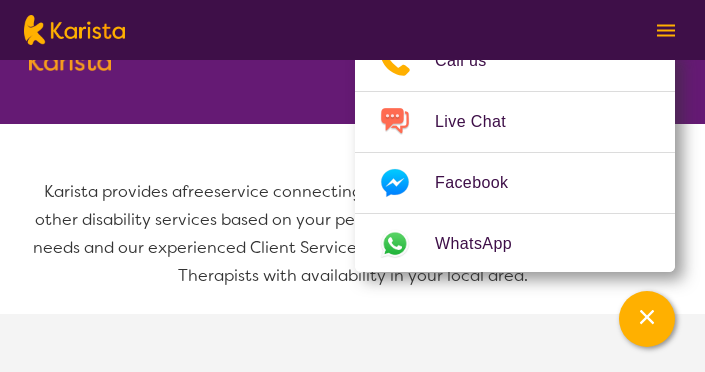 scroll, scrollTop: 294, scrollLeft: 0, axis: vertical 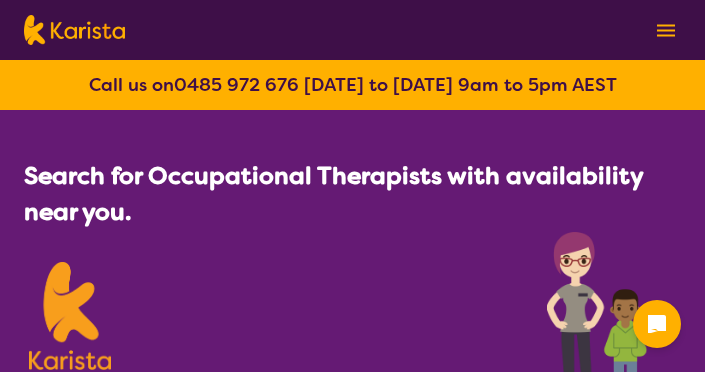 select on "[MEDICAL_DATA]" 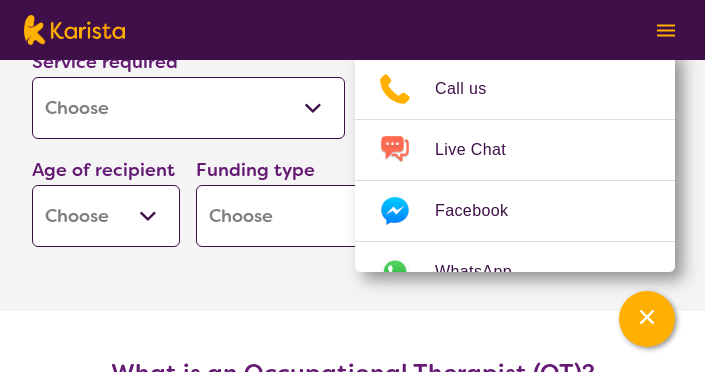 scroll, scrollTop: 625, scrollLeft: 0, axis: vertical 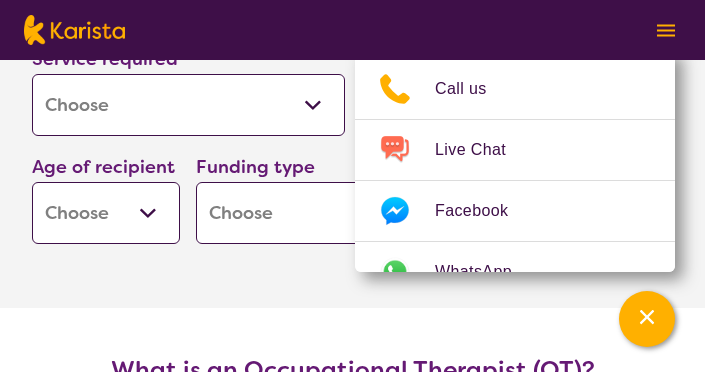 click on "Early Childhood - 0 to 9 Child - 10 to 11 Adolescent - 12 to 17 Adult - 18 to 64 Aged - 65+" at bounding box center (106, 213) 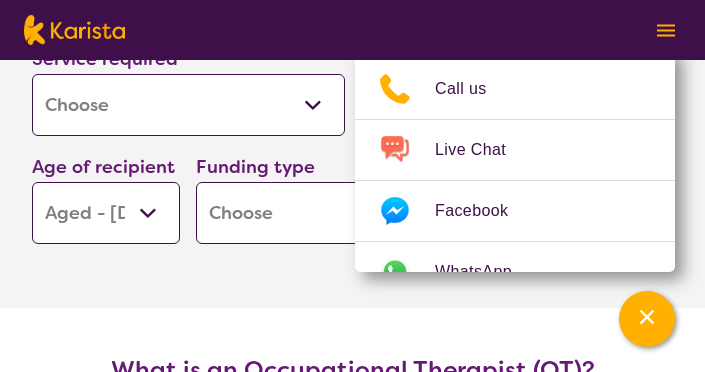 click on "Early Childhood - 0 to 9 Child - 10 to 11 Adolescent - 12 to 17 Adult - 18 to 64 Aged - 65+" at bounding box center (106, 213) 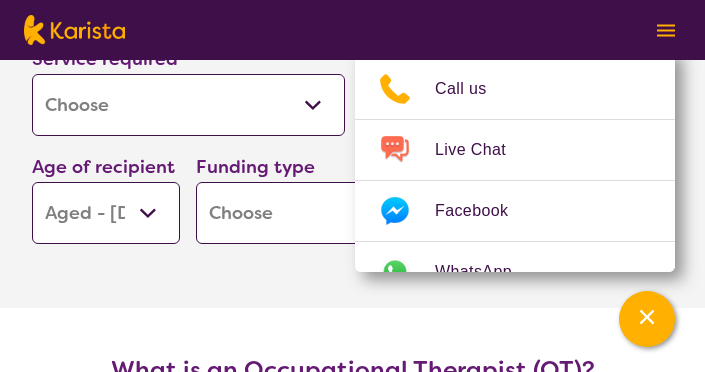 select on "AG" 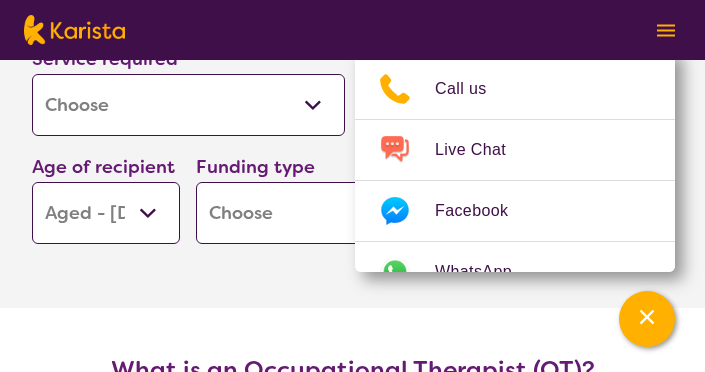click on "Home Care Package (HCP) National Disability Insurance Scheme (NDIS) I don't know" at bounding box center (352, 213) 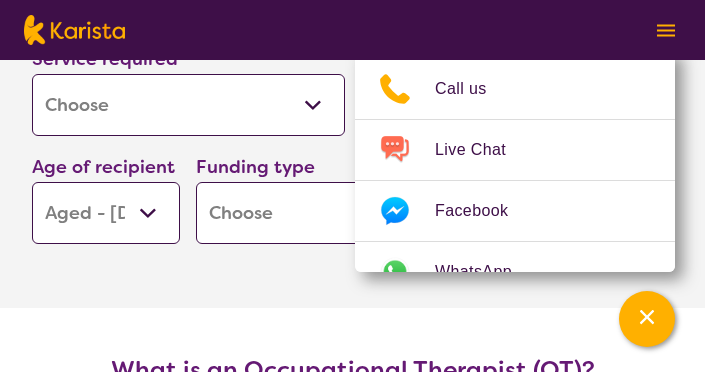 click on "Allied Health Assistant Assessment ([MEDICAL_DATA] or [MEDICAL_DATA]) Behaviour support Counselling Dietitian Domestic and home help Employment Support Exercise physiology Home Care Package Provider Key Worker NDIS Plan management NDIS Support Coordination Nursing services [MEDICAL_DATA] Personal care Physiotherapy [MEDICAL_DATA] Psychology Psychosocial Recovery Coach Respite [MEDICAL_DATA] Support worker Supported accommodation" at bounding box center (188, 105) 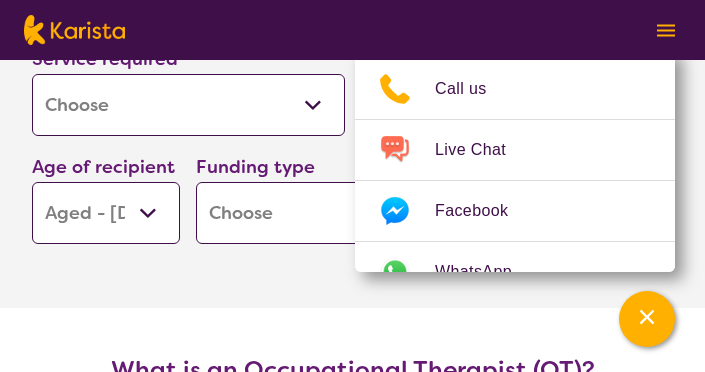 click on "Allied Health Assistant Assessment ([MEDICAL_DATA] or [MEDICAL_DATA]) Behaviour support Counselling Dietitian Domestic and home help Employment Support Exercise physiology Home Care Package Provider Key Worker NDIS Plan management NDIS Support Coordination Nursing services [MEDICAL_DATA] Personal care Physiotherapy [MEDICAL_DATA] Psychology Psychosocial Recovery Coach Respite [MEDICAL_DATA] Support worker Supported accommodation" at bounding box center (188, 105) 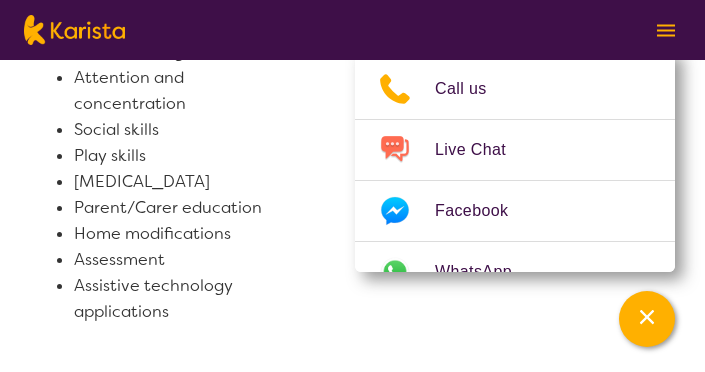 scroll, scrollTop: 1545, scrollLeft: 0, axis: vertical 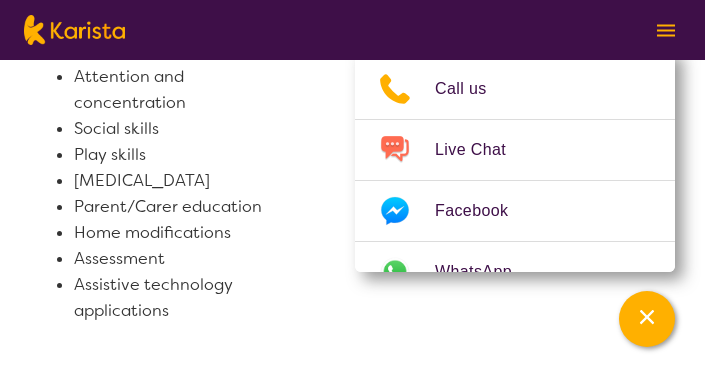 click on "Assessment" at bounding box center [174, 259] 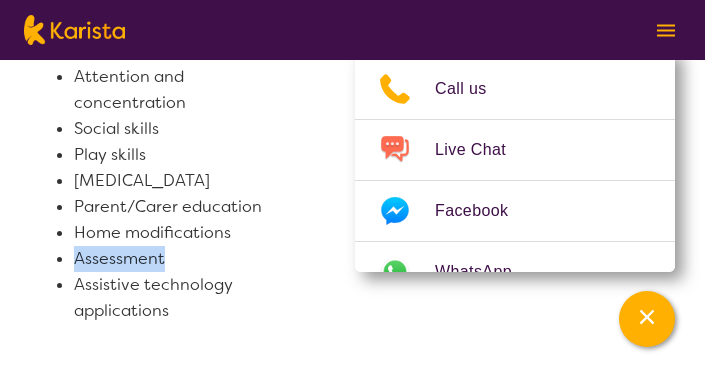click on "Assessment" at bounding box center [174, 259] 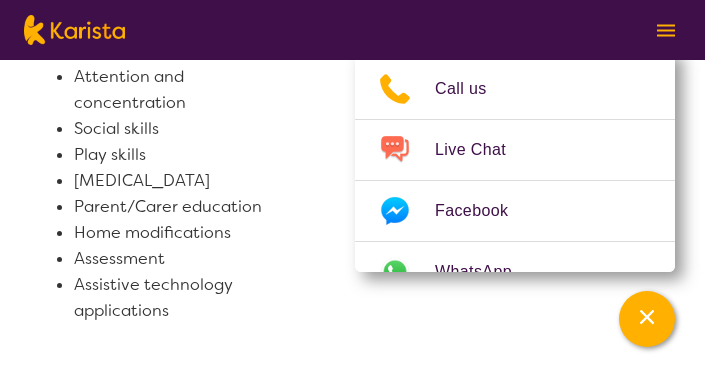 click on "Assessment" at bounding box center (174, 259) 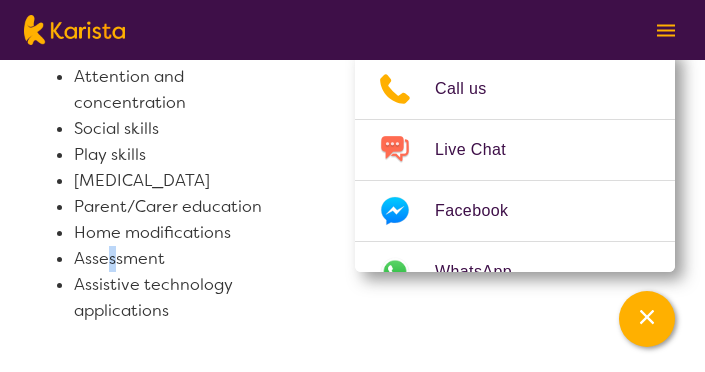 click on "Assessment" at bounding box center [174, 259] 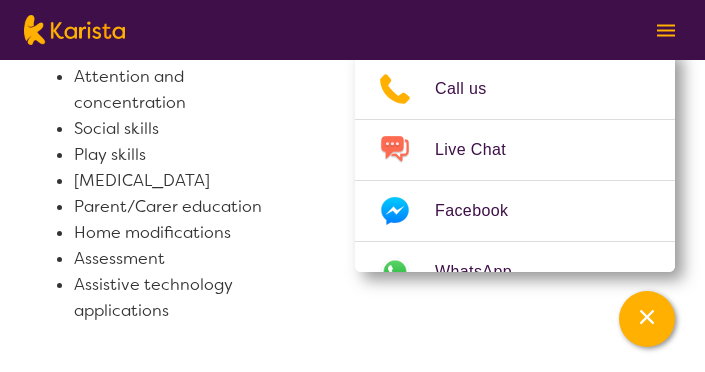 click on "Assessment" at bounding box center [174, 259] 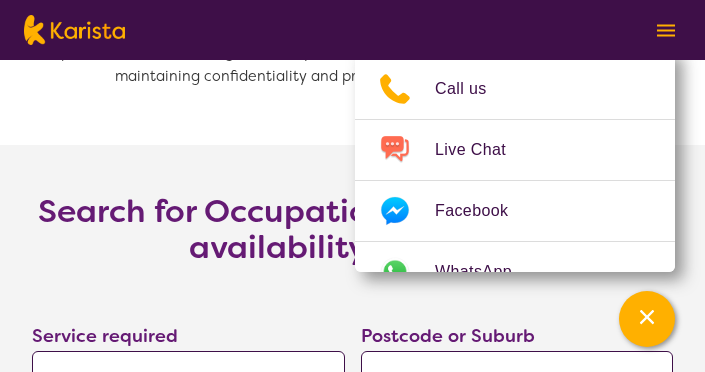 scroll, scrollTop: 3598, scrollLeft: 0, axis: vertical 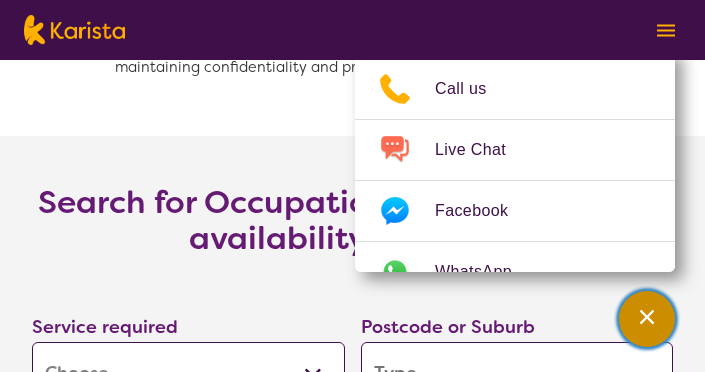 click 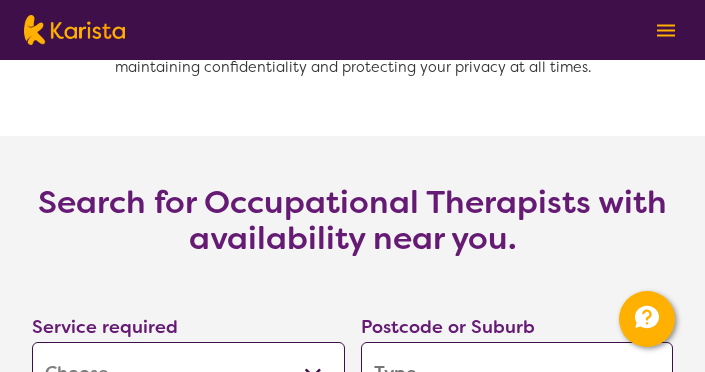 click at bounding box center [517, 373] 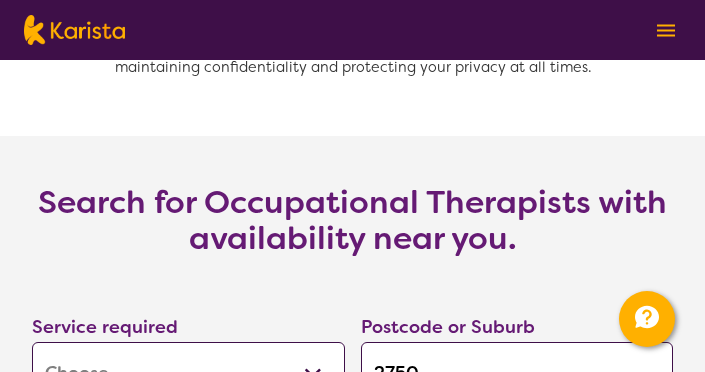 type on "2750" 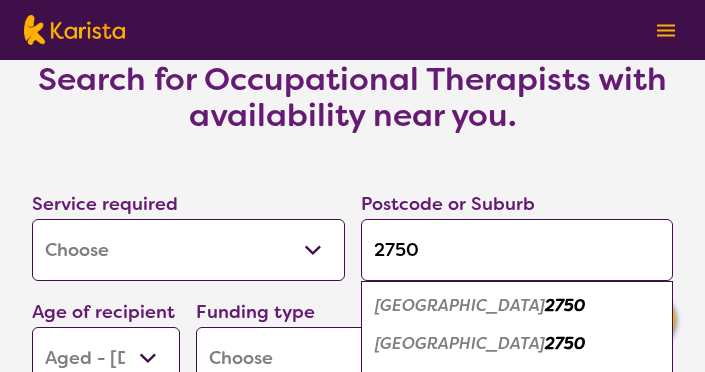 scroll, scrollTop: 3735, scrollLeft: 0, axis: vertical 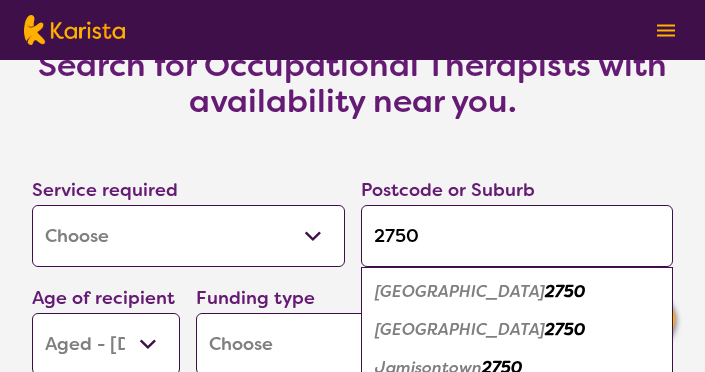 click on "2750" at bounding box center [565, 291] 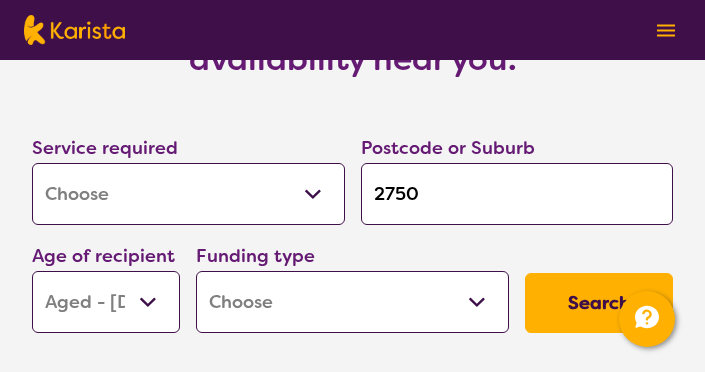 scroll, scrollTop: 3703, scrollLeft: 0, axis: vertical 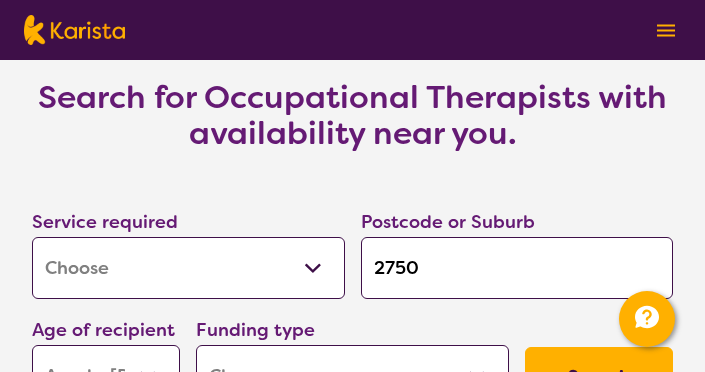 click on "Allied Health Assistant Assessment ([MEDICAL_DATA] or [MEDICAL_DATA]) Behaviour support Counselling Dietitian Domestic and home help Employment Support Exercise physiology Home Care Package Provider Key Worker NDIS Plan management NDIS Support Coordination Nursing services [MEDICAL_DATA] Personal care Physiotherapy [MEDICAL_DATA] Psychology Psychosocial Recovery Coach Respite [MEDICAL_DATA] Support worker Supported accommodation" at bounding box center [188, 268] 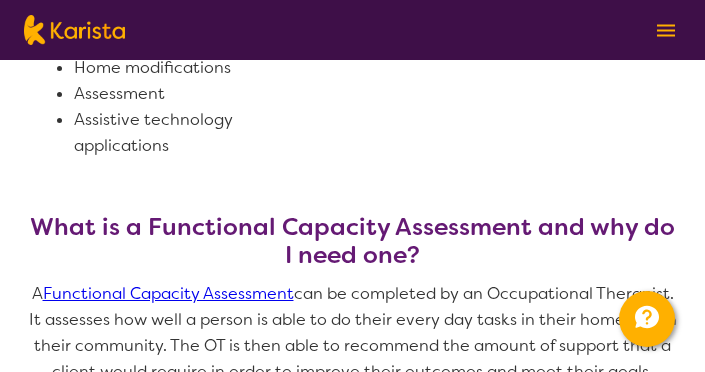 scroll, scrollTop: 1710, scrollLeft: 0, axis: vertical 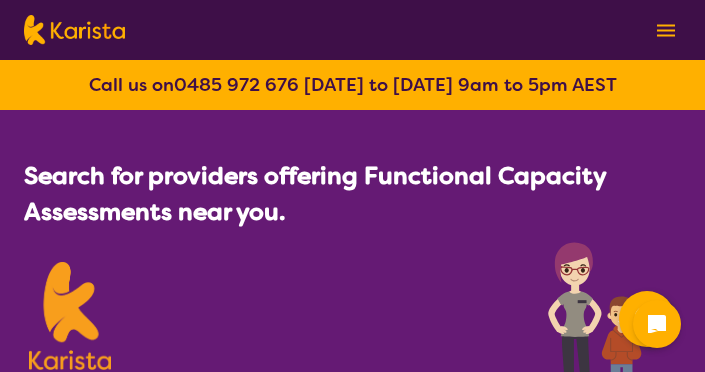 select on "Assessment ([MEDICAL_DATA] or [MEDICAL_DATA])" 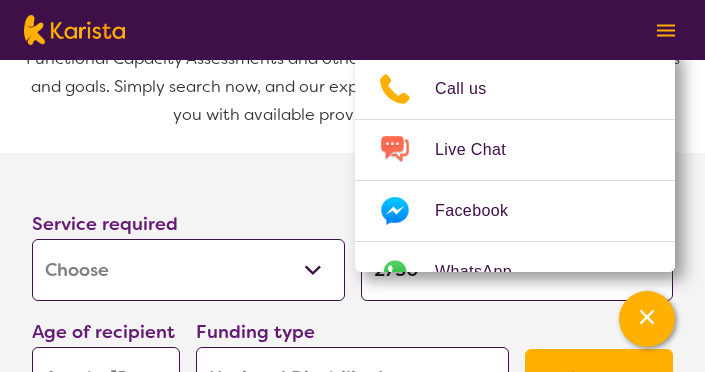 scroll, scrollTop: 498, scrollLeft: 0, axis: vertical 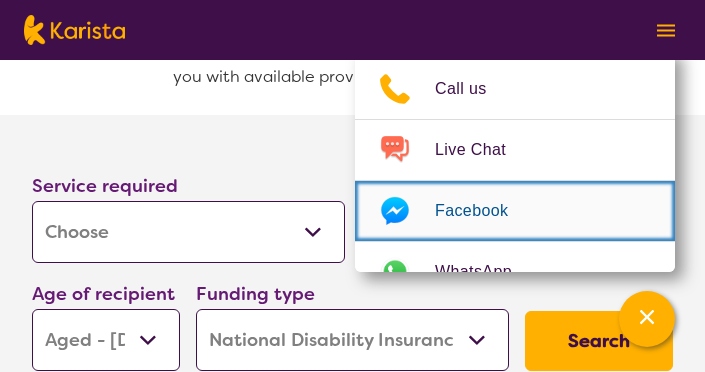 click on "Facebook" at bounding box center (483, 211) 